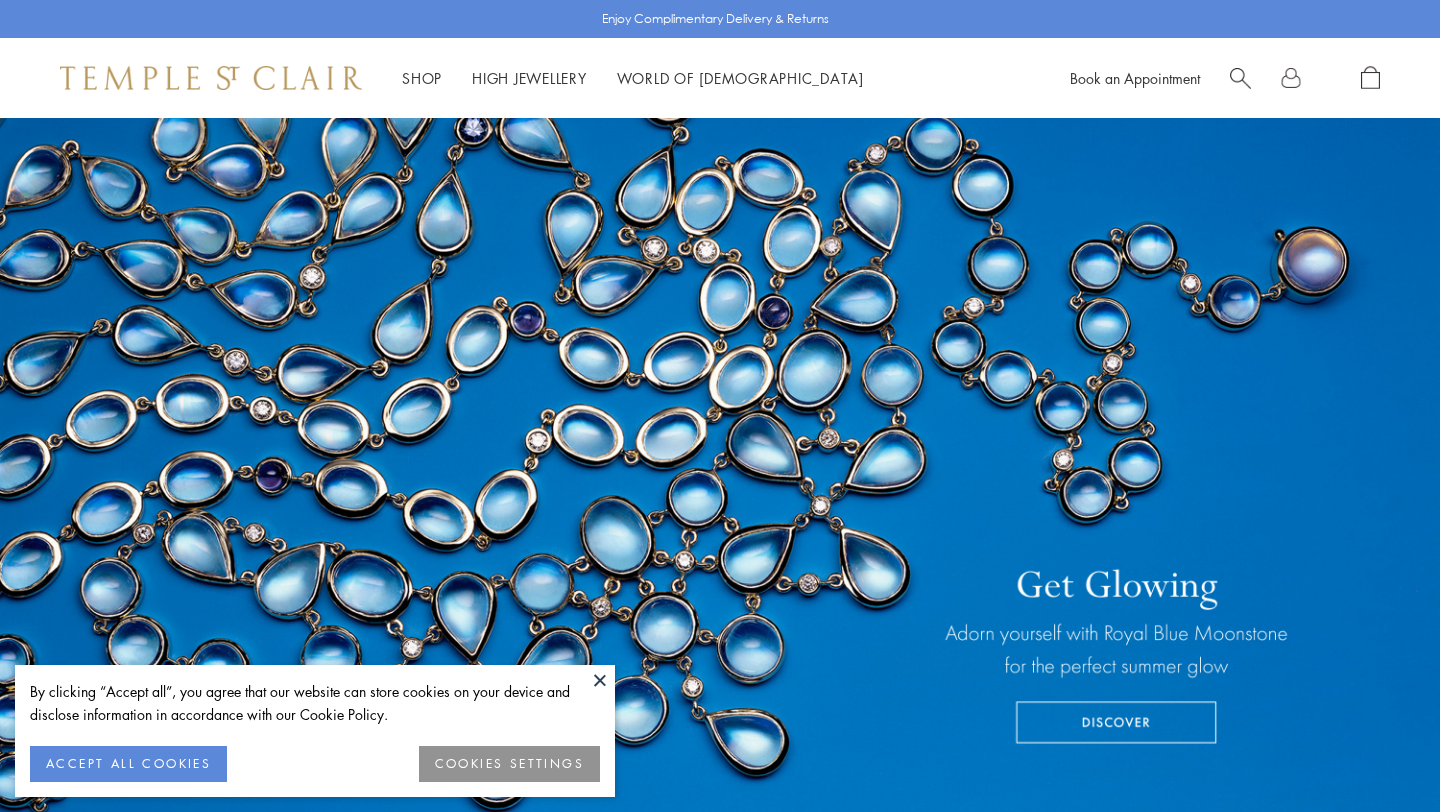 scroll, scrollTop: 0, scrollLeft: 0, axis: both 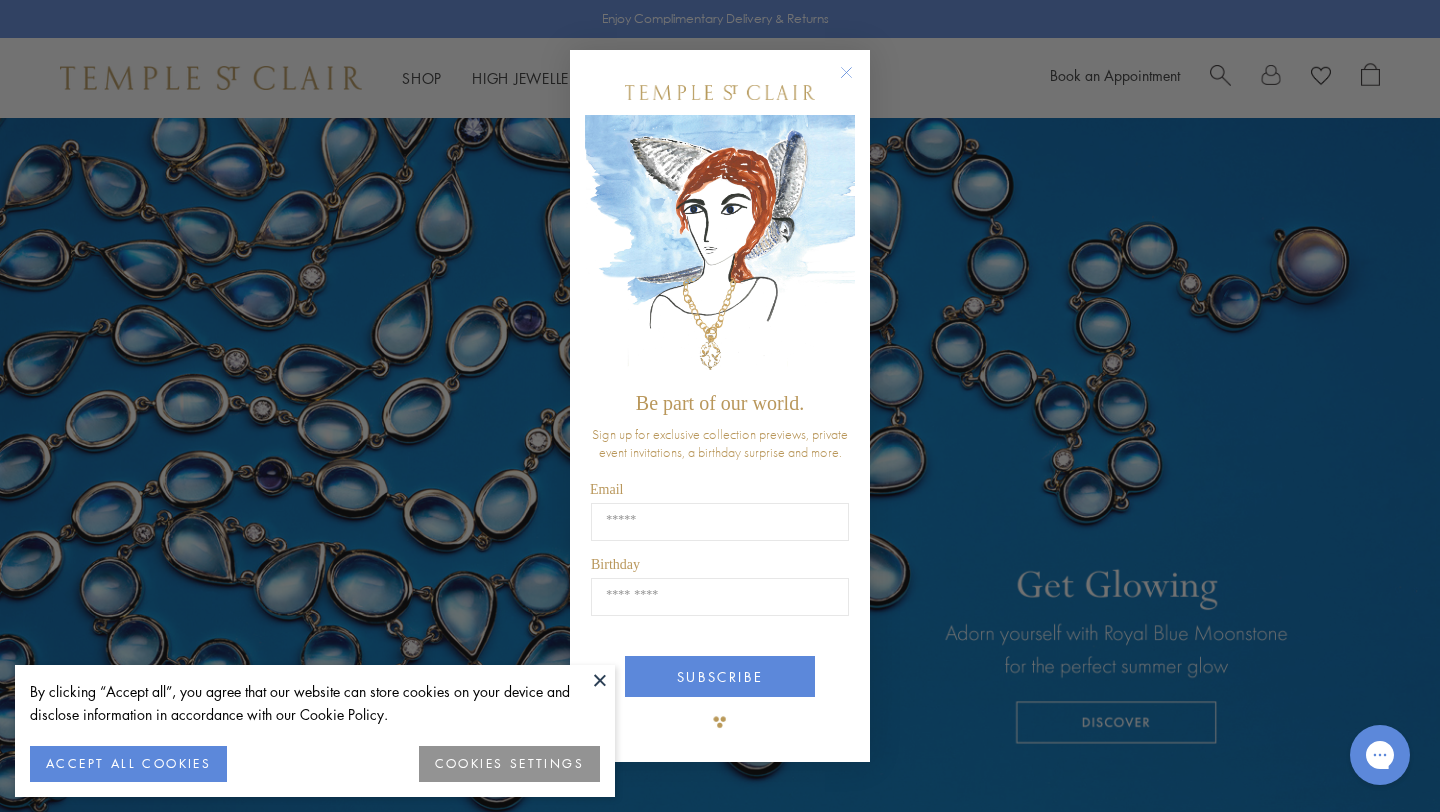 click at bounding box center [600, 680] 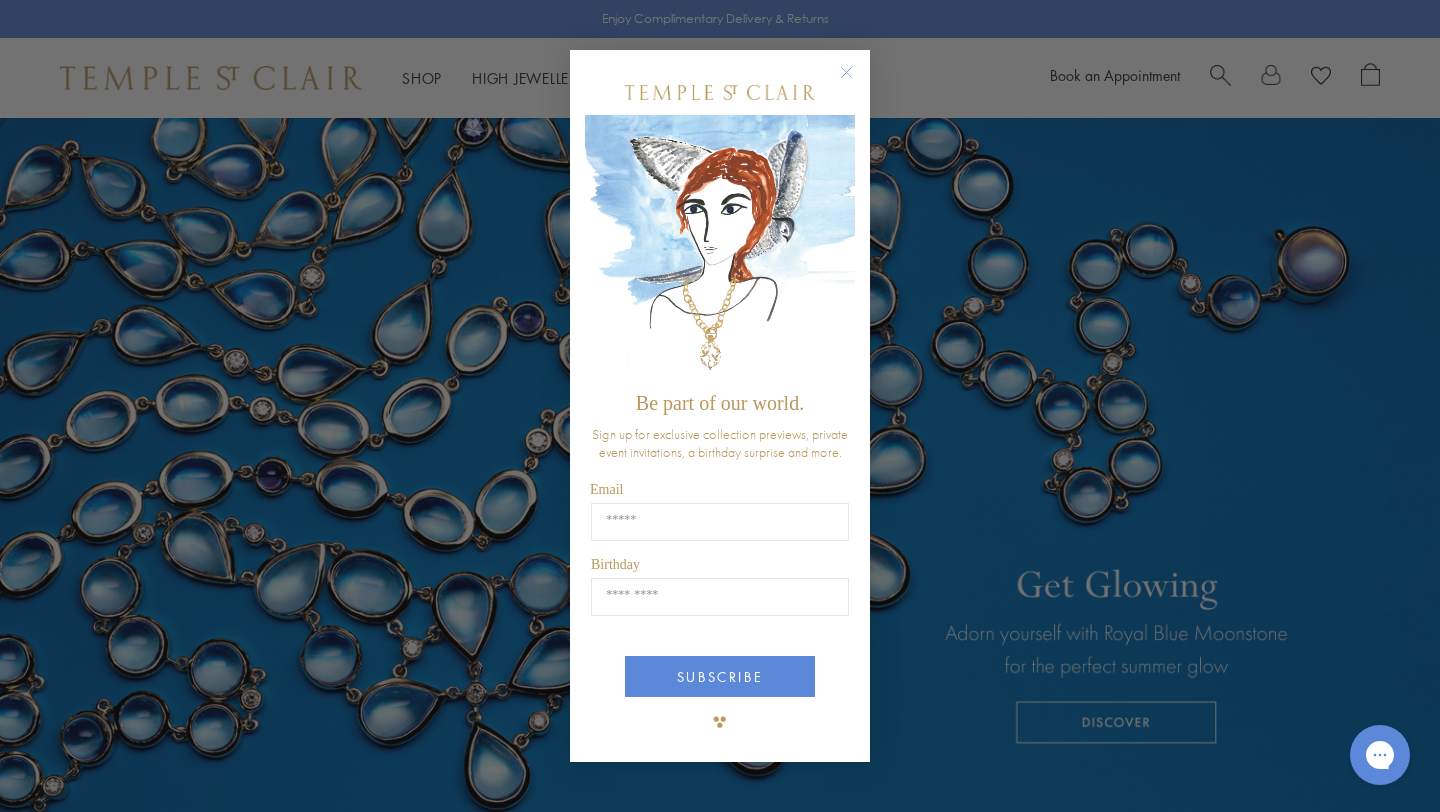 click 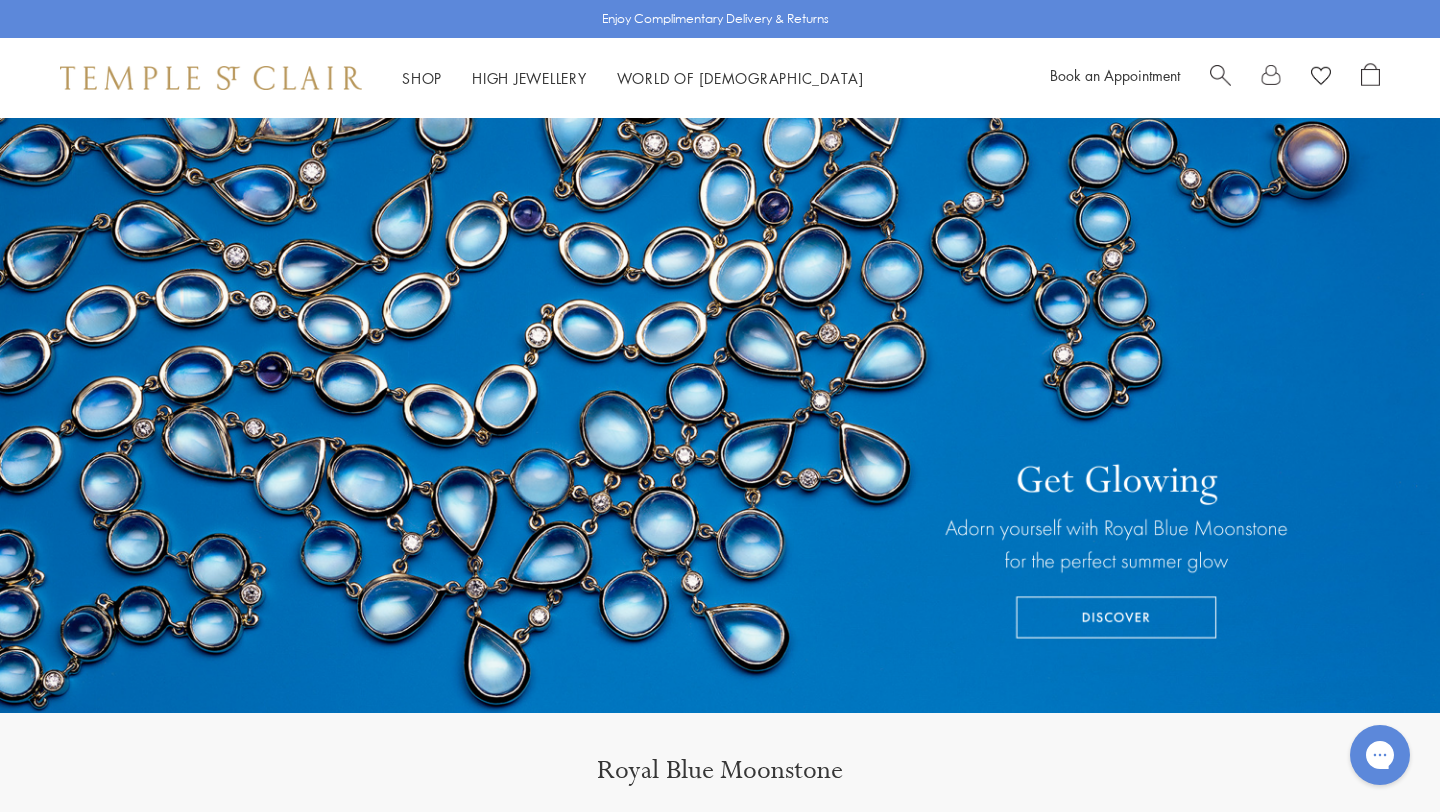 scroll, scrollTop: 0, scrollLeft: 0, axis: both 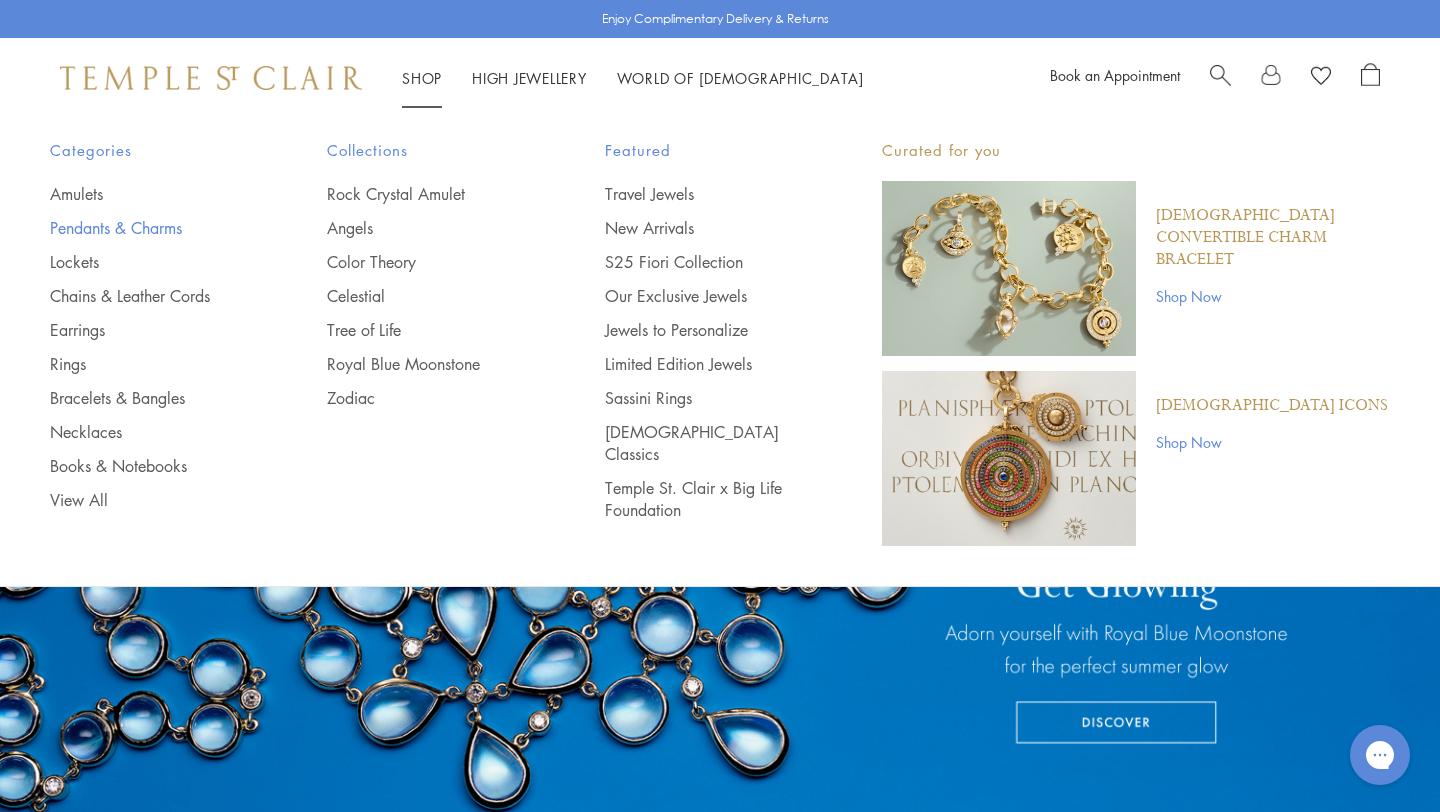 click on "Pendants & Charms" at bounding box center (148, 228) 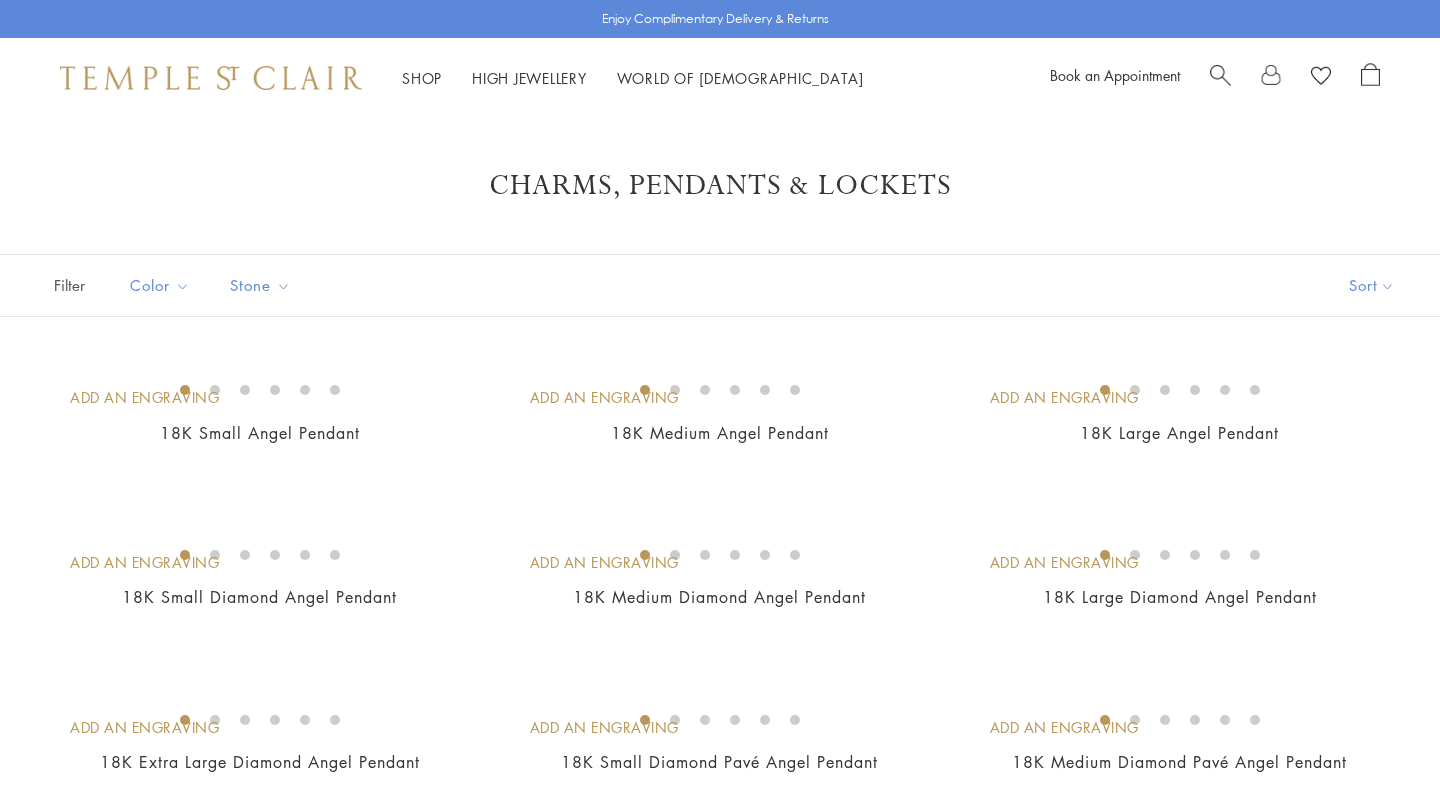 scroll, scrollTop: 0, scrollLeft: 0, axis: both 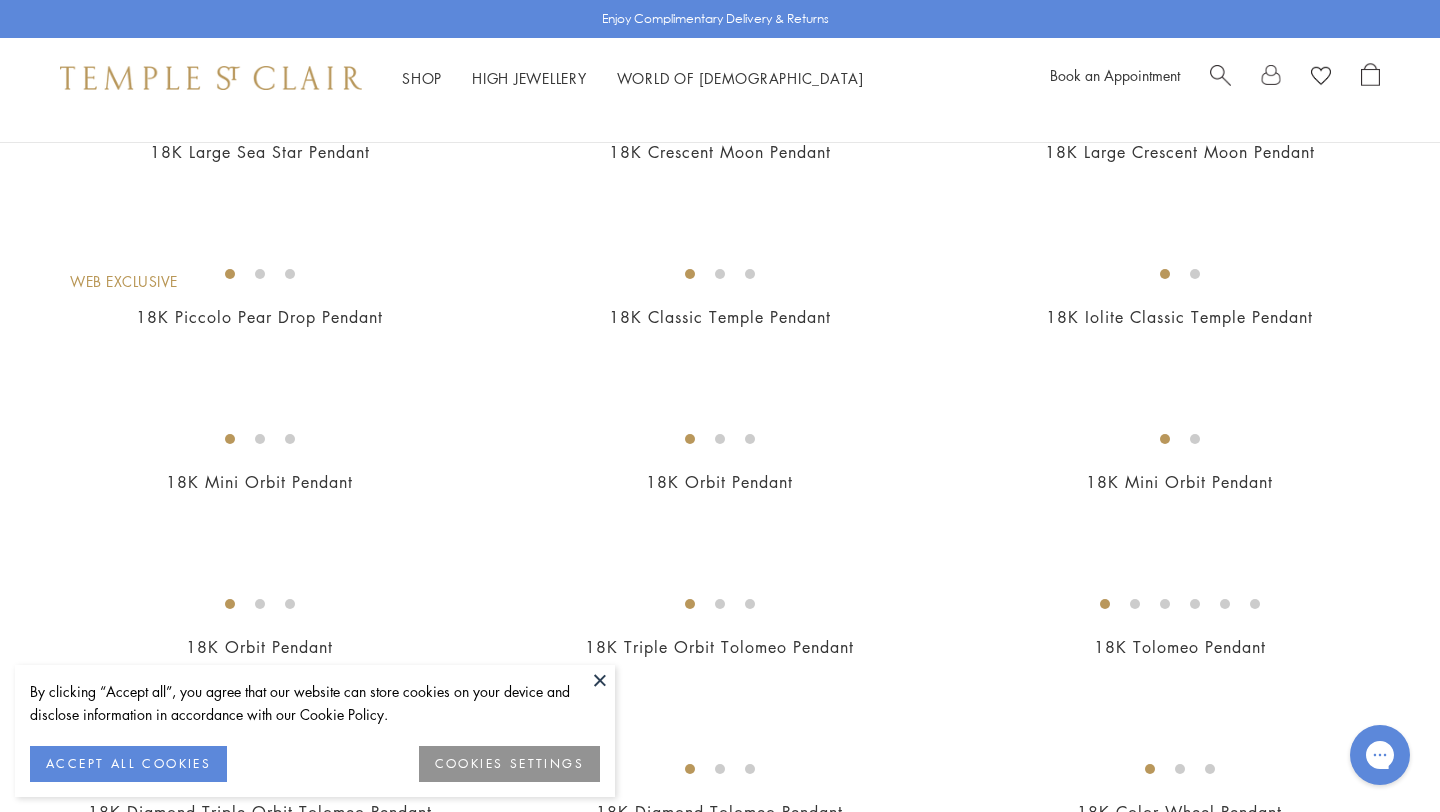 click at bounding box center [0, 0] 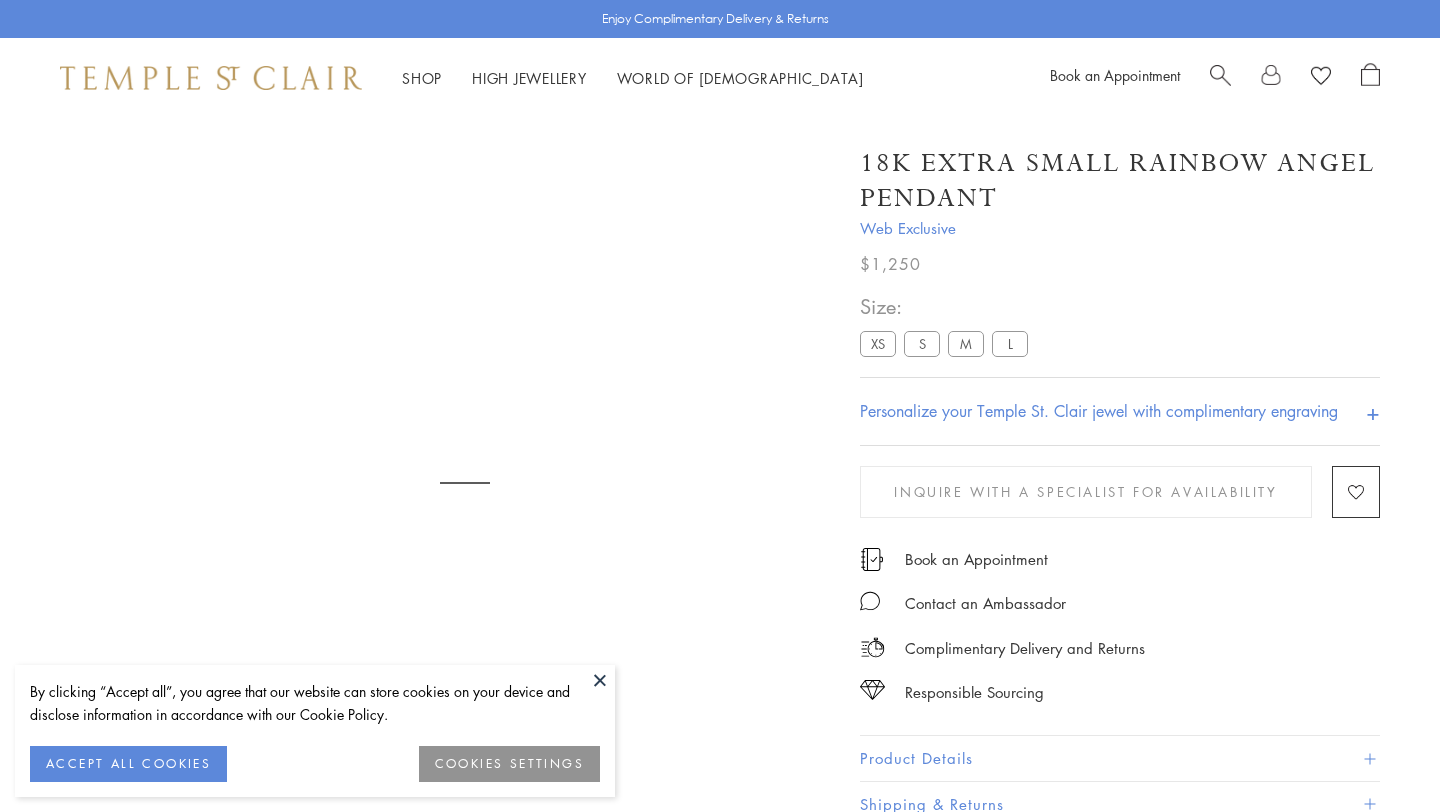 scroll, scrollTop: 0, scrollLeft: 0, axis: both 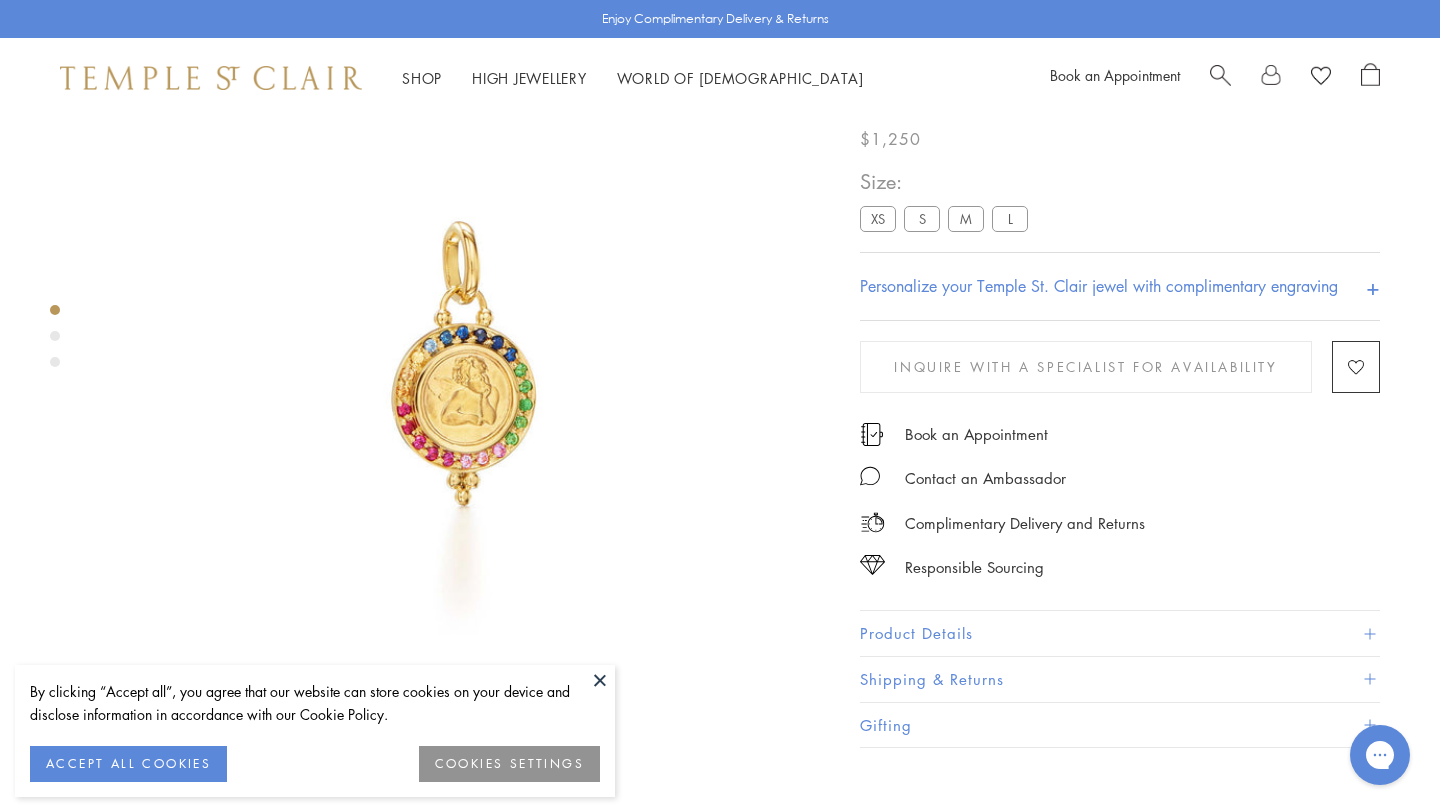 click on "XS" at bounding box center [878, 218] 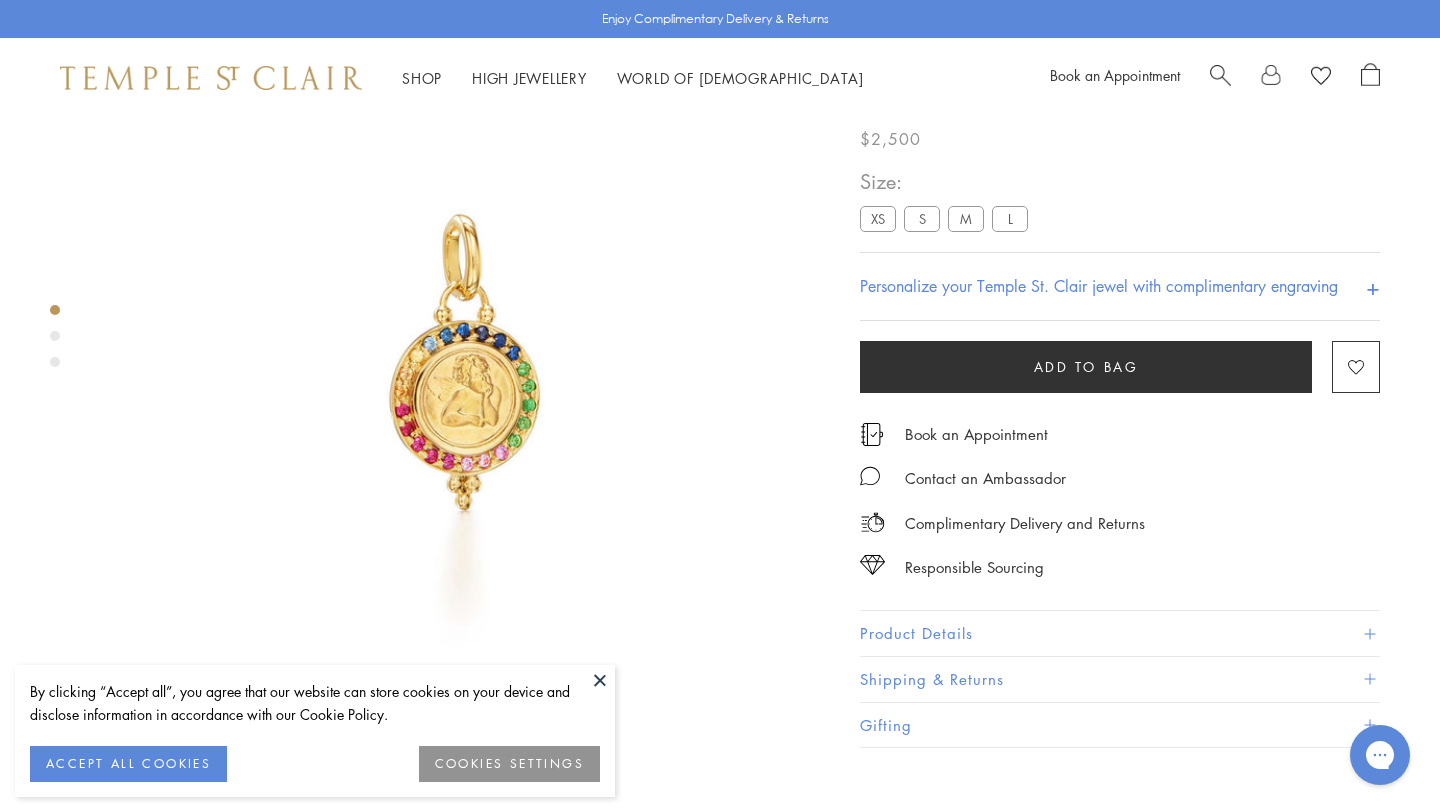 click at bounding box center (600, 680) 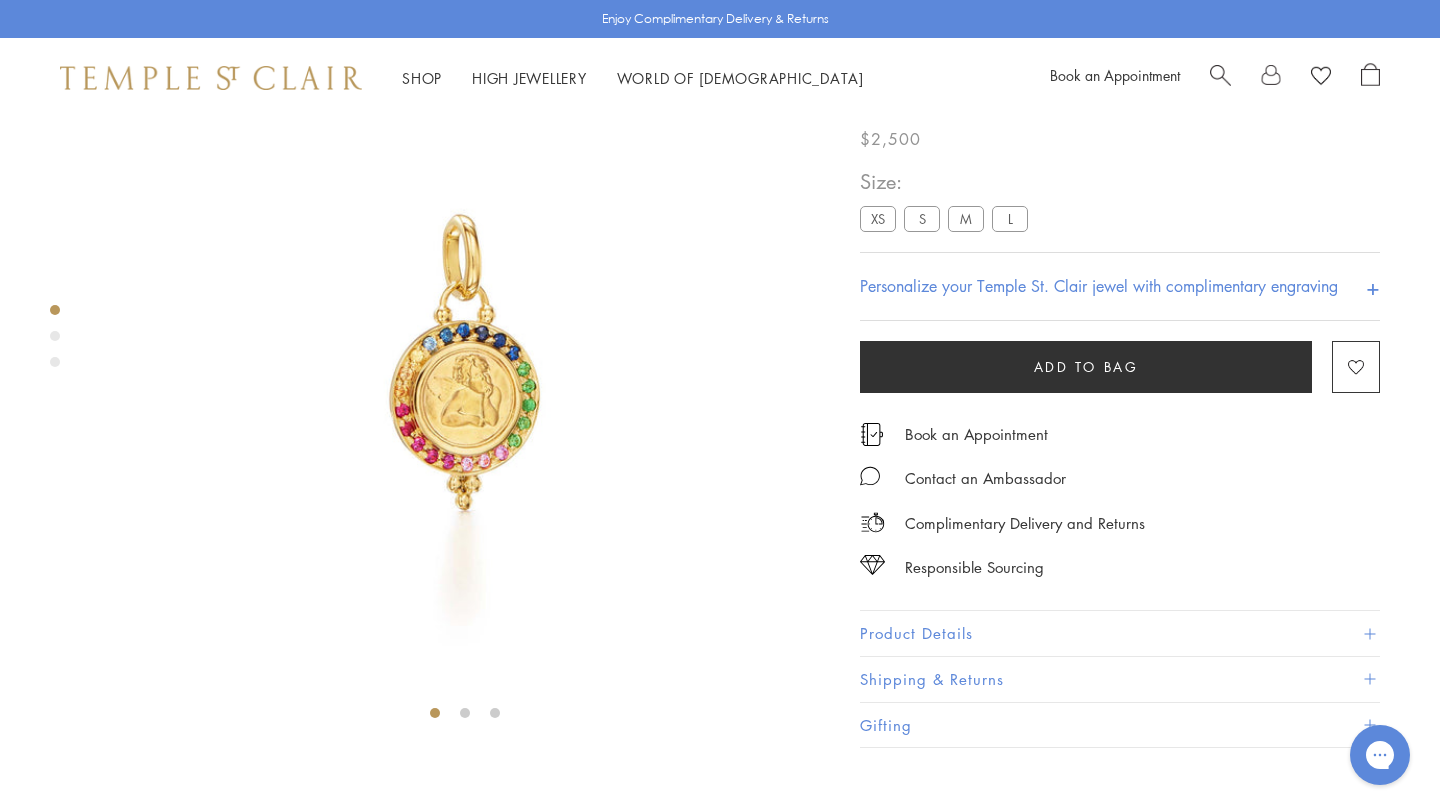 click at bounding box center (465, 365) 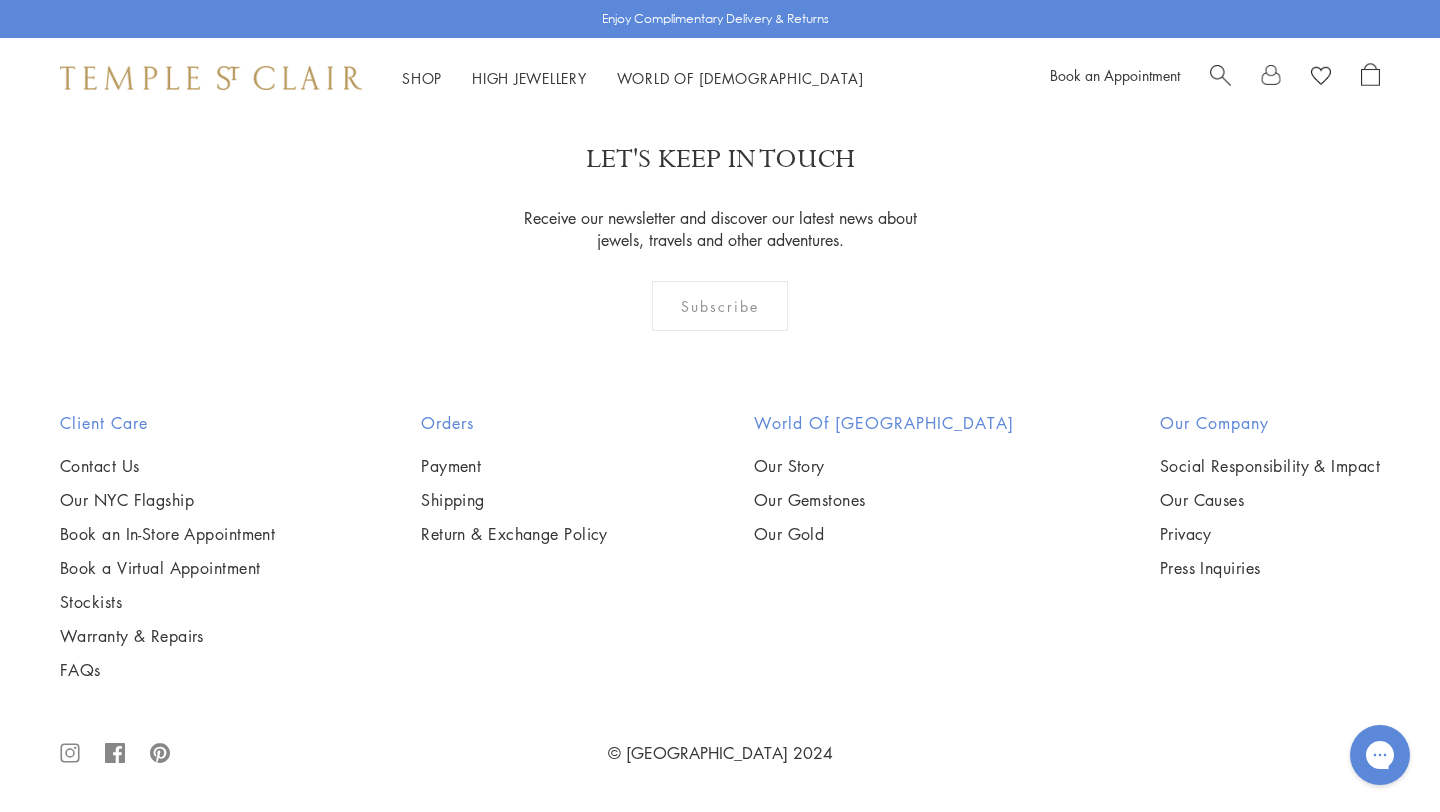 scroll, scrollTop: 2355, scrollLeft: 0, axis: vertical 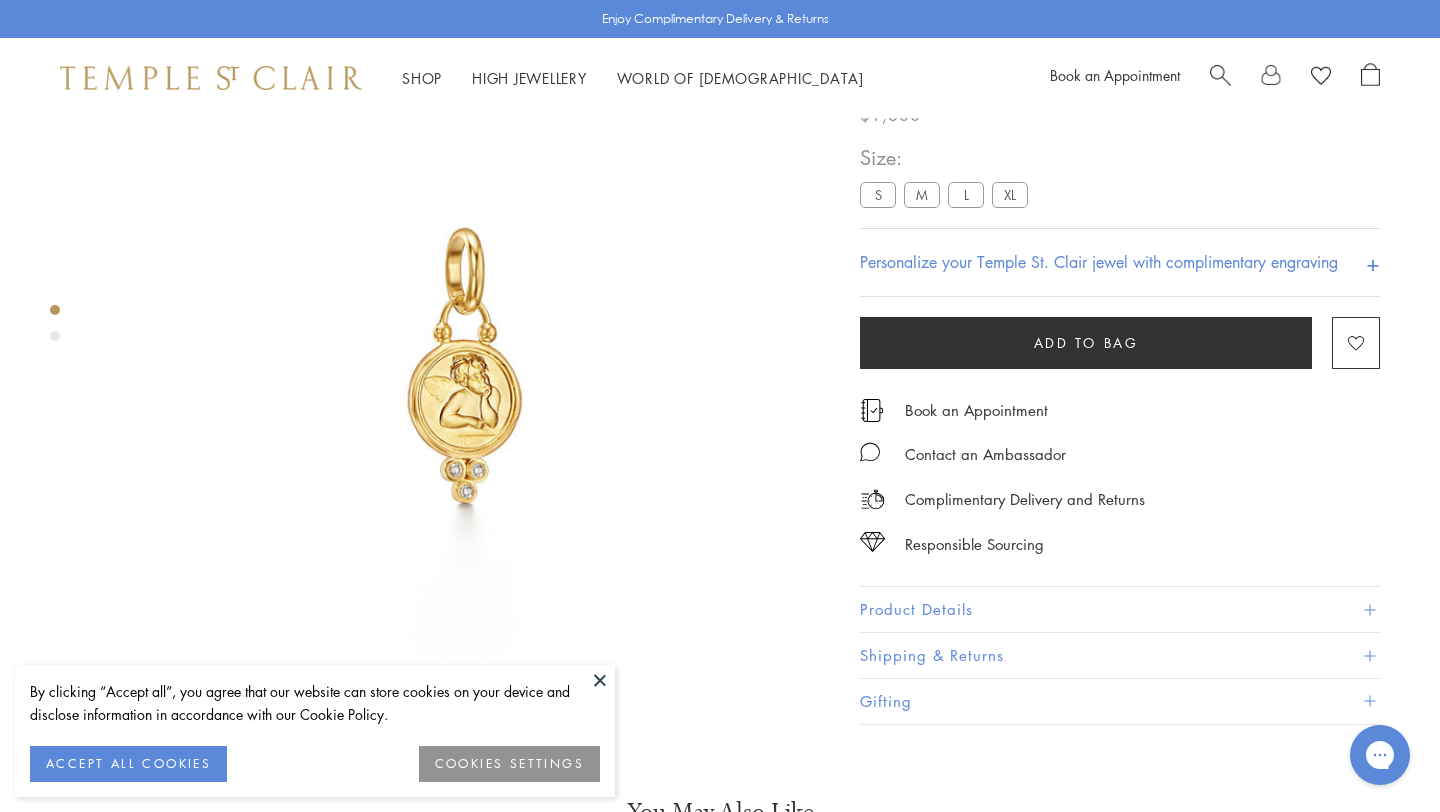 click on "S" at bounding box center [878, 194] 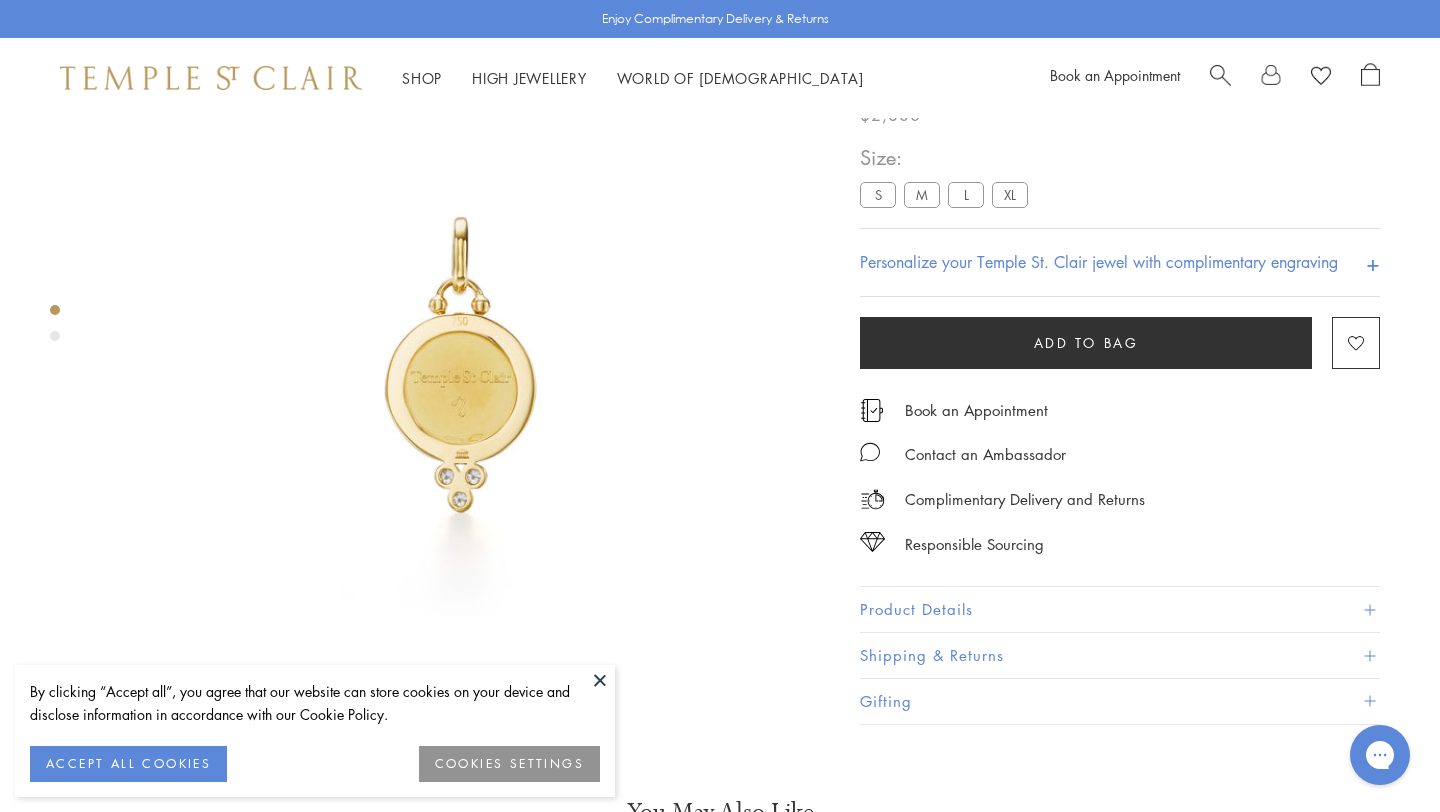 click at bounding box center (600, 680) 